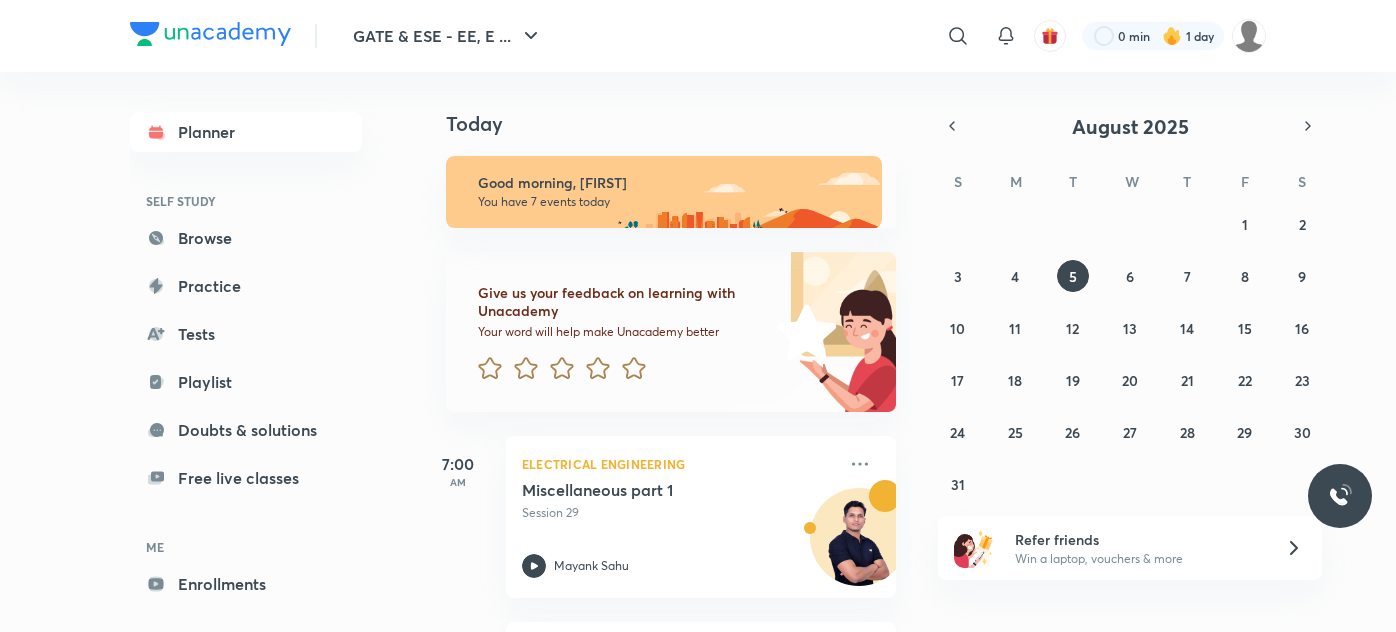 scroll, scrollTop: 0, scrollLeft: 0, axis: both 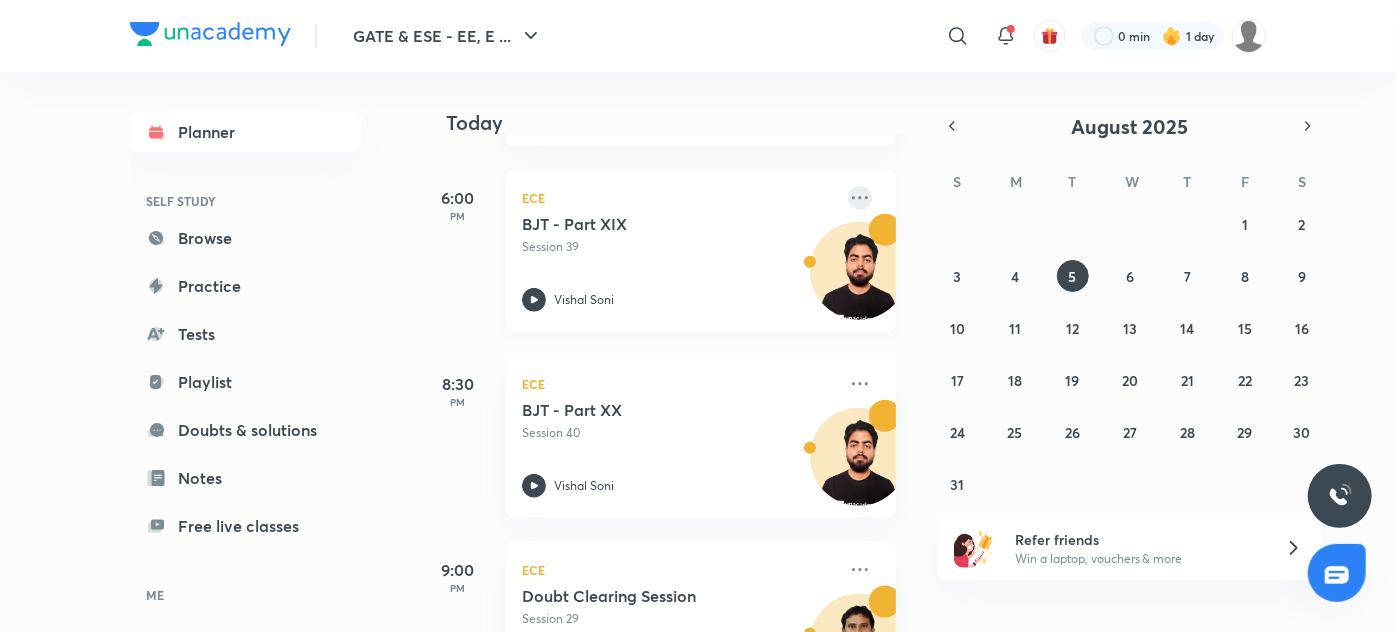 click 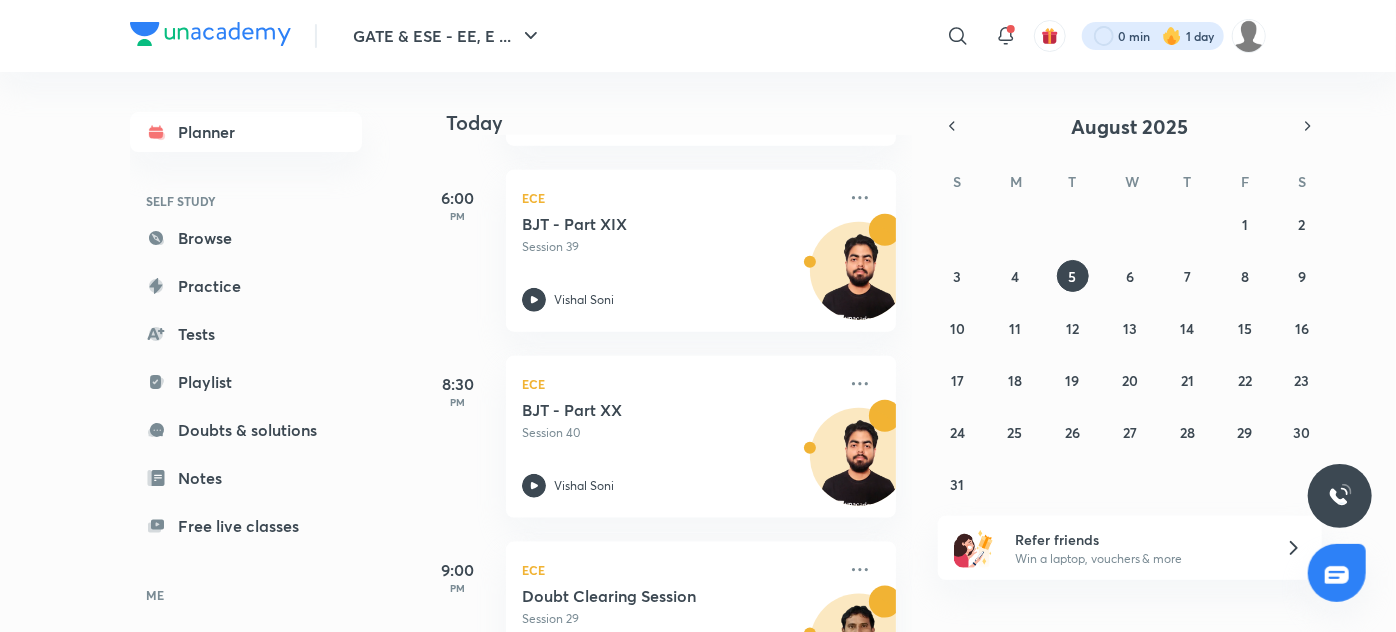 click at bounding box center [1153, 36] 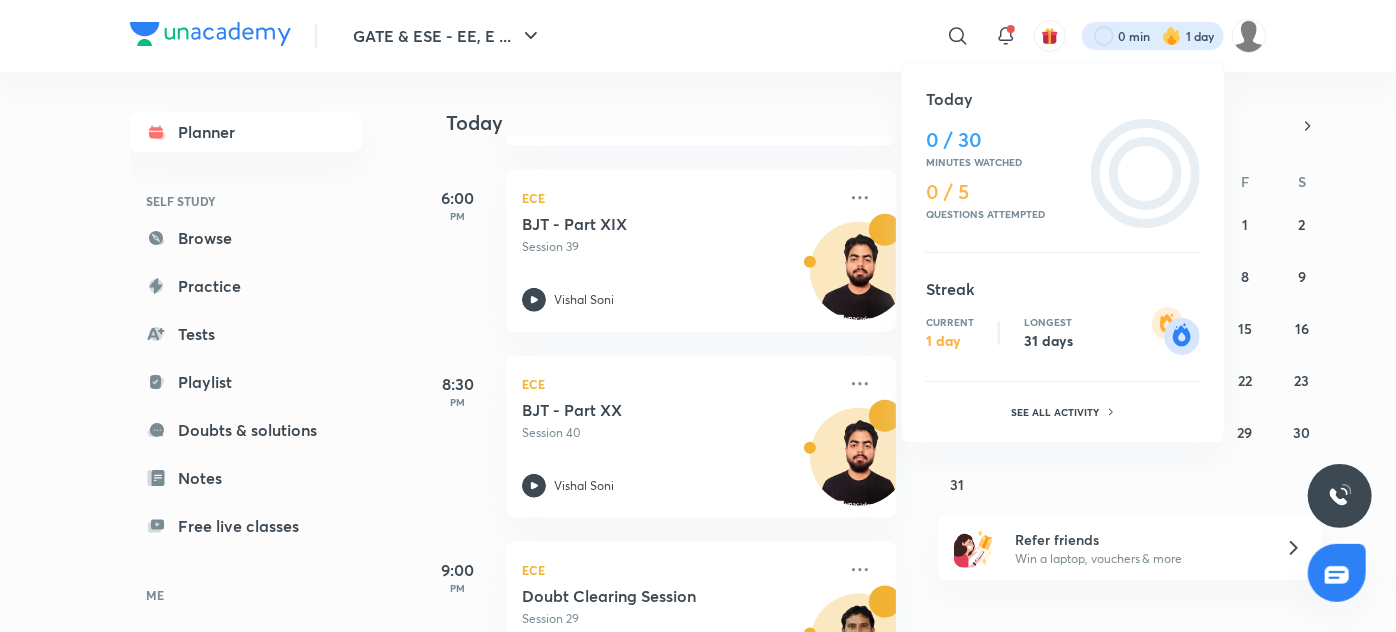 click on "31 days" at bounding box center [1048, 341] 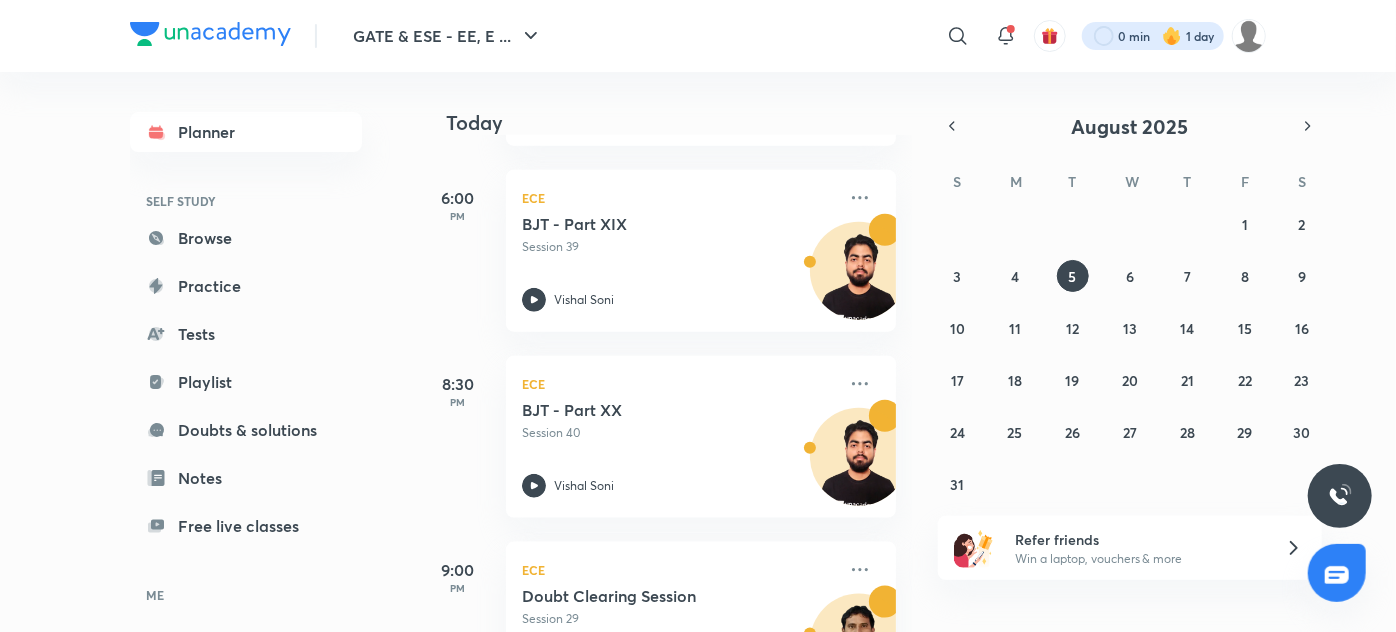 click at bounding box center [1153, 36] 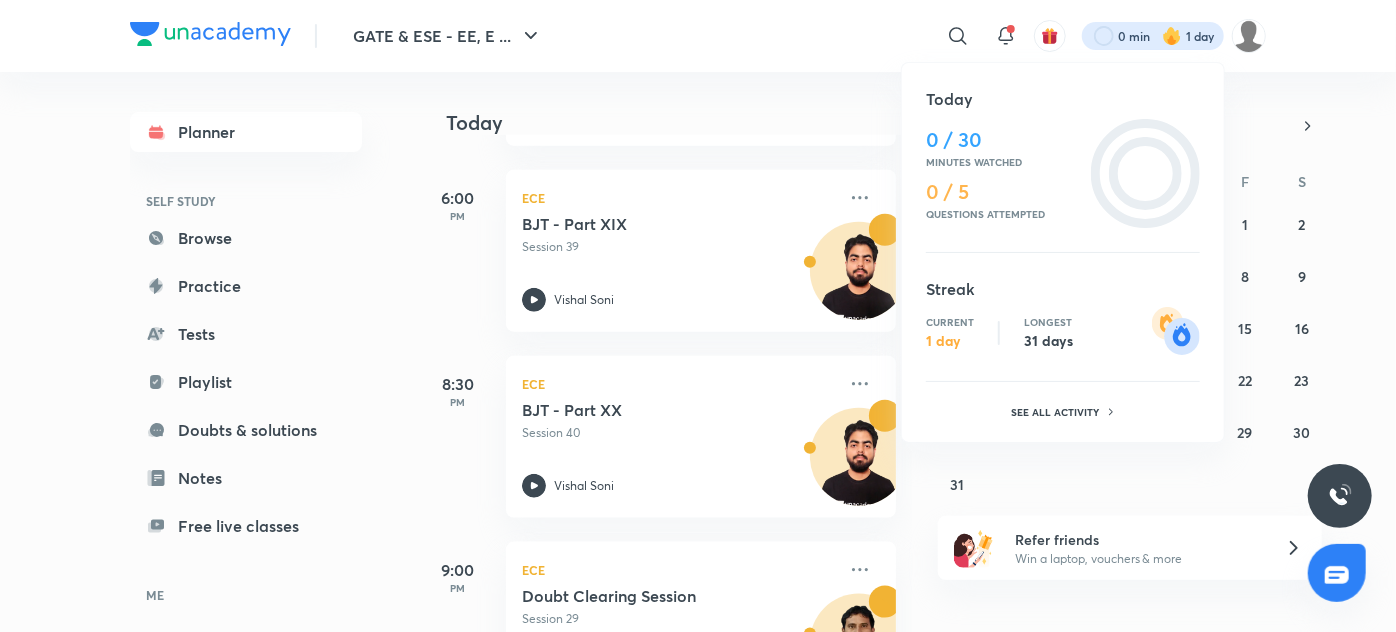 click 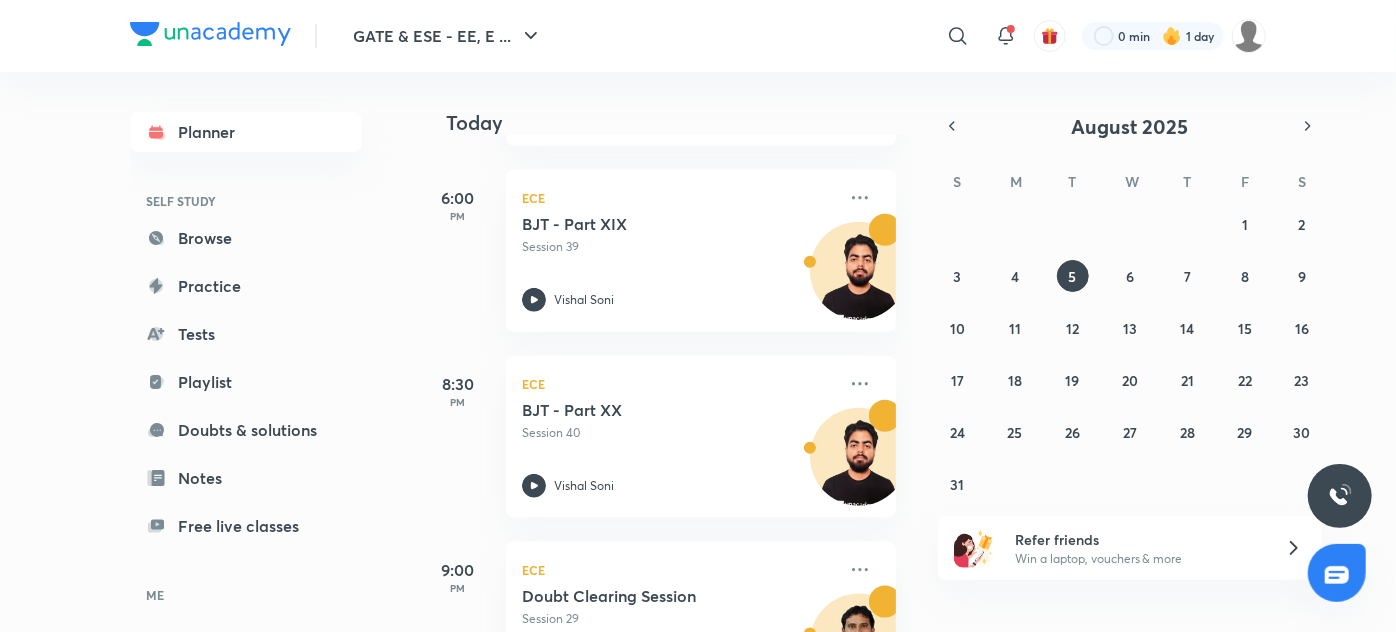click on "W" at bounding box center [1130, 176] 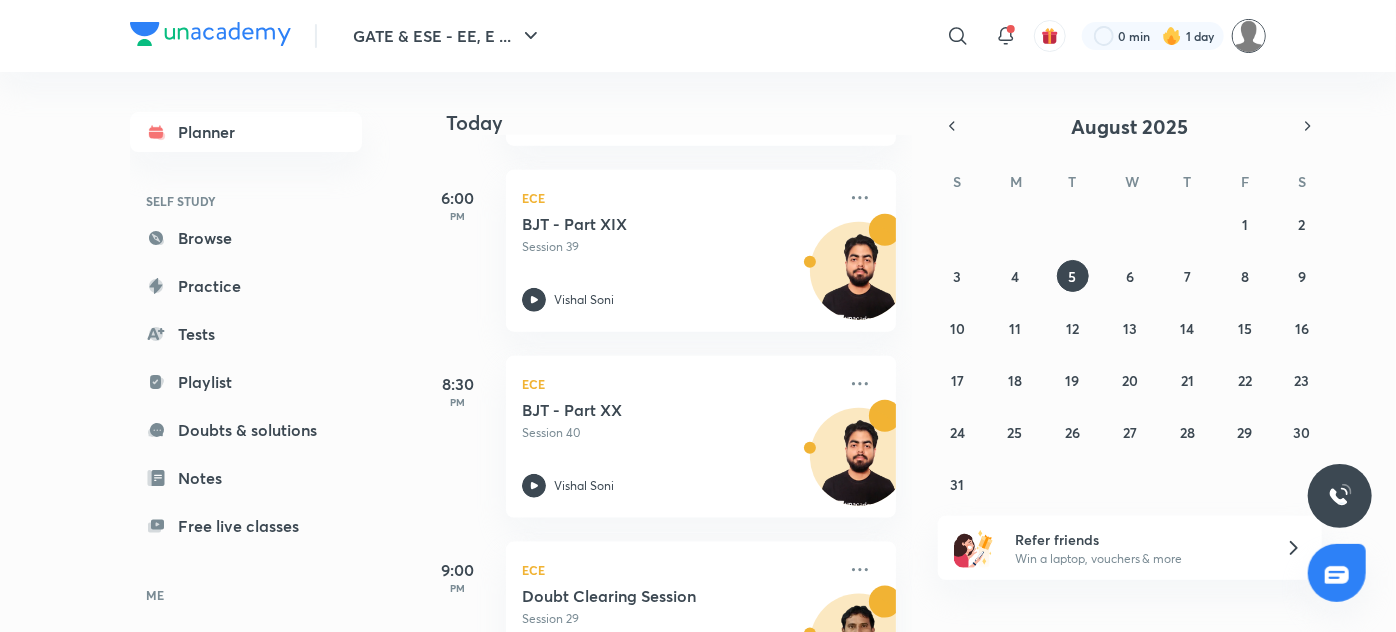 click at bounding box center (1249, 36) 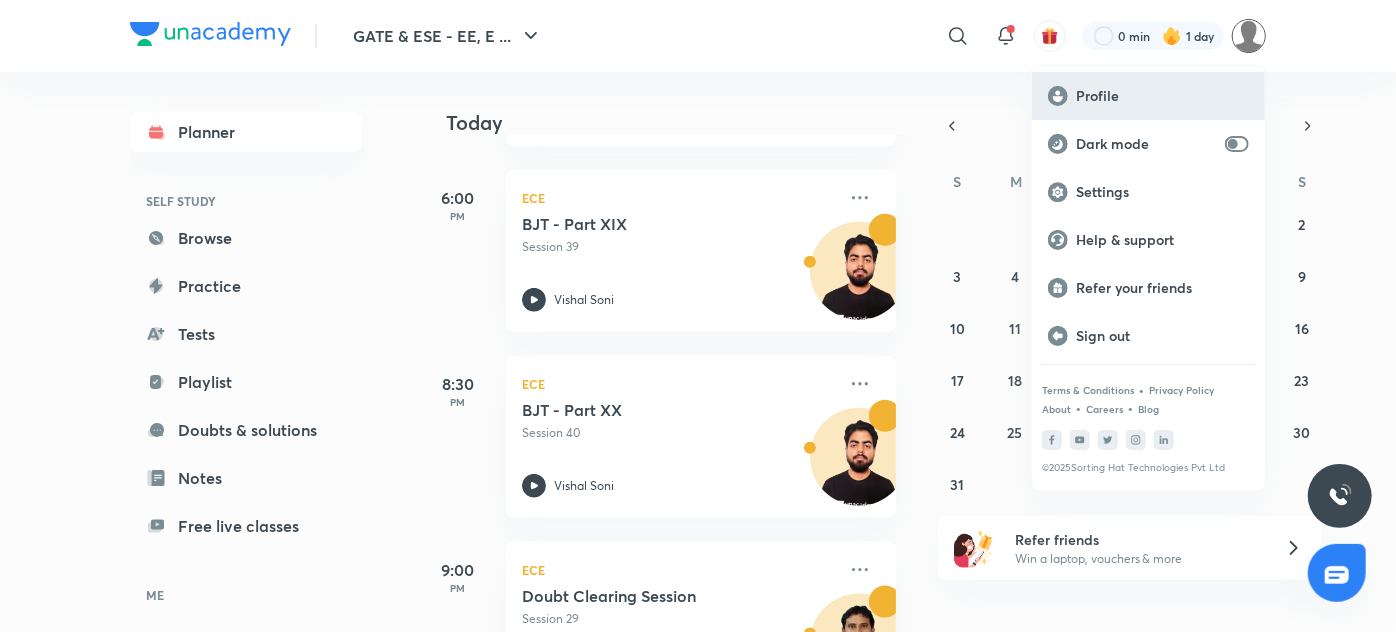 click on "Profile" at bounding box center (1148, 96) 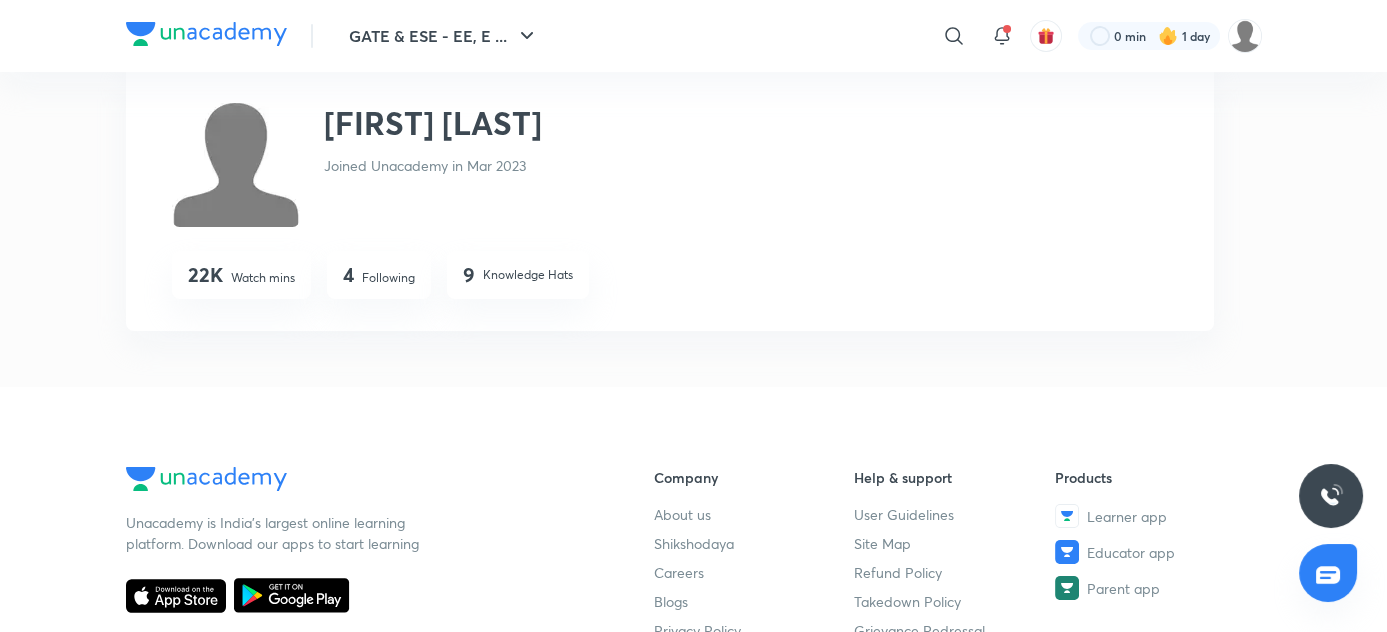 scroll, scrollTop: 54, scrollLeft: 0, axis: vertical 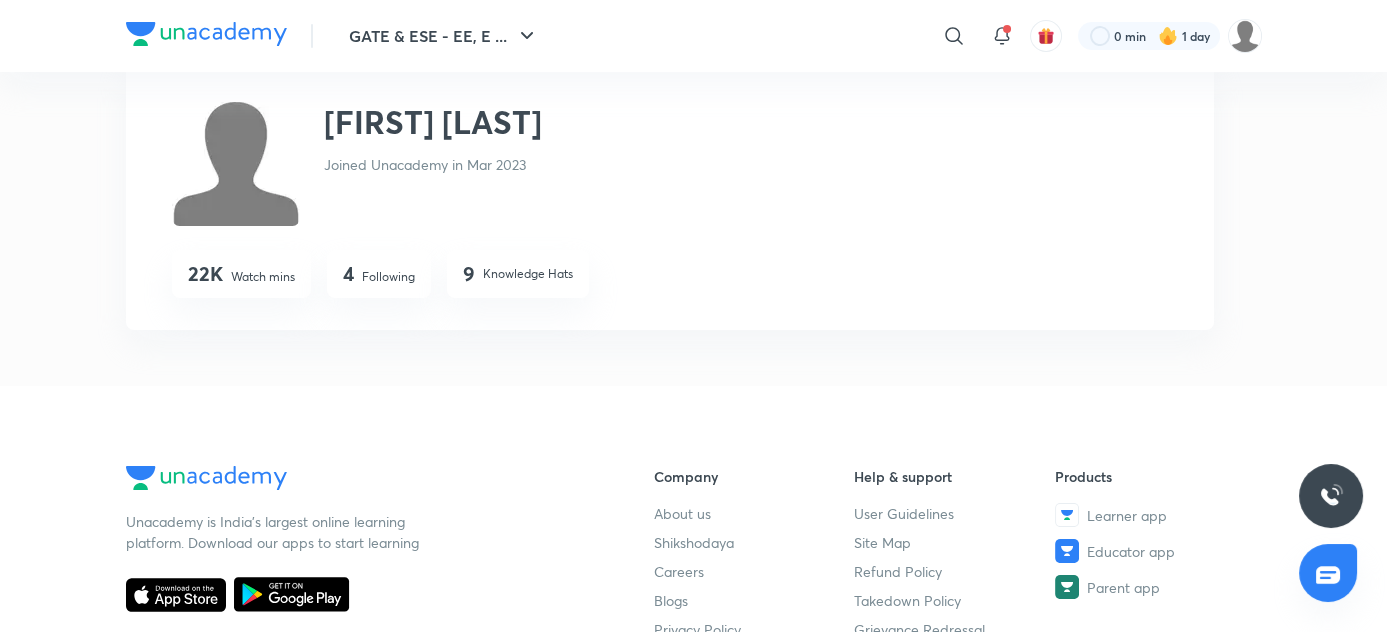 click on "Knowledge Hats" at bounding box center (528, 274) 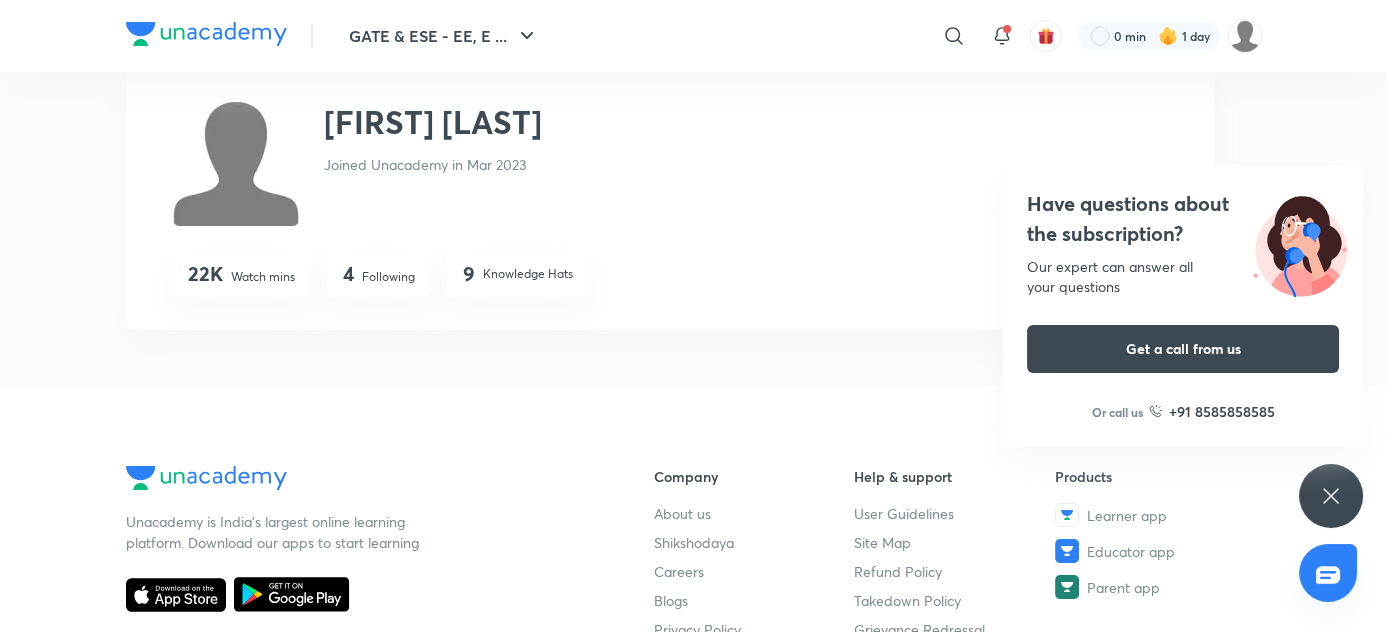 click on "Knowledge Hats" at bounding box center (528, 274) 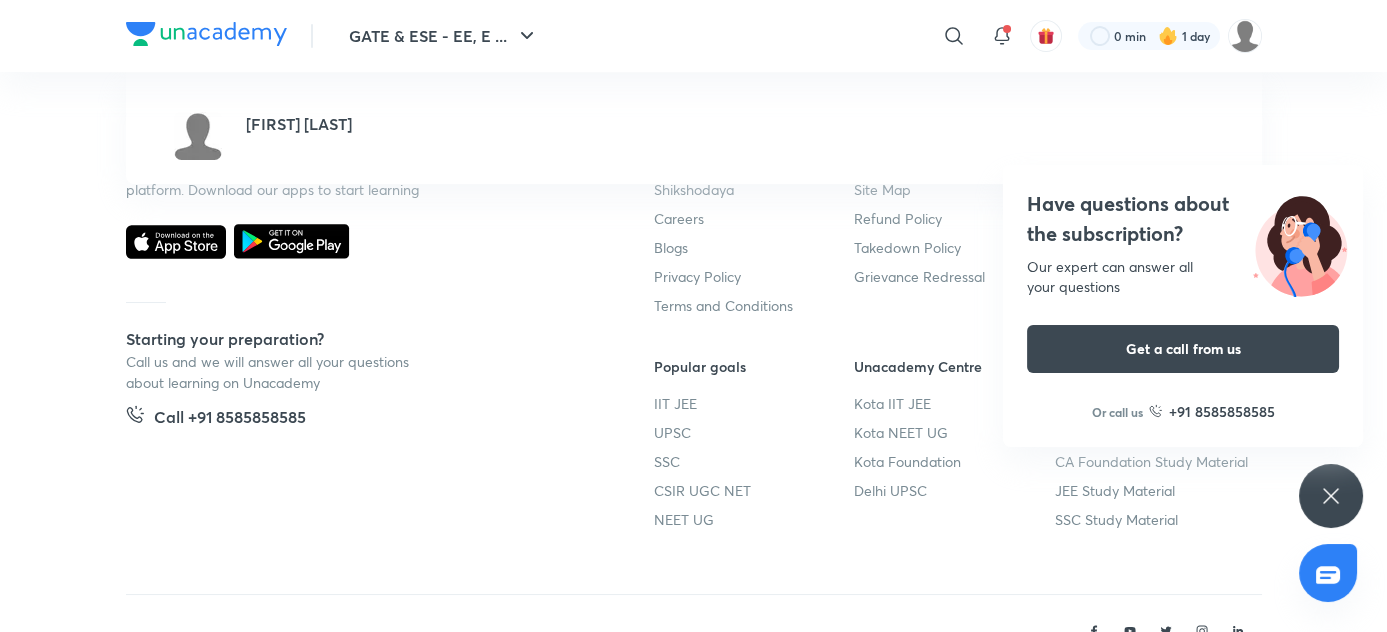 scroll, scrollTop: 0, scrollLeft: 0, axis: both 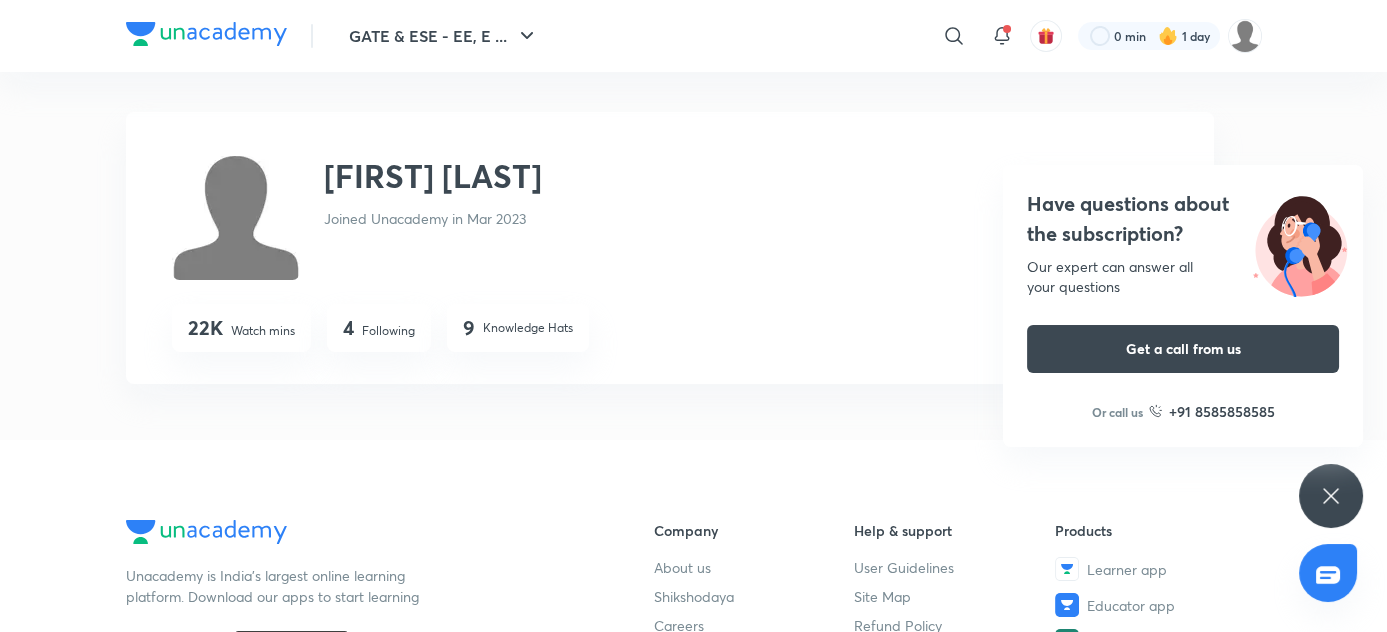 click at bounding box center [236, 216] 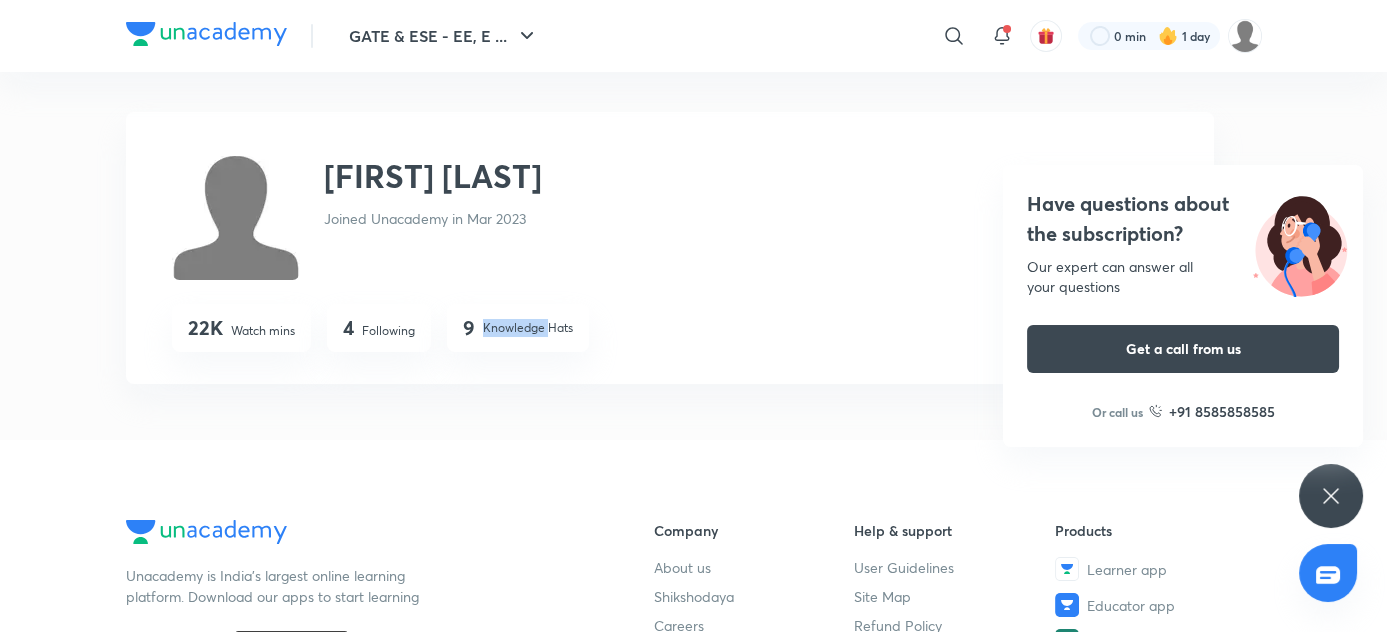 click on "Knowledge Hats" at bounding box center [528, 328] 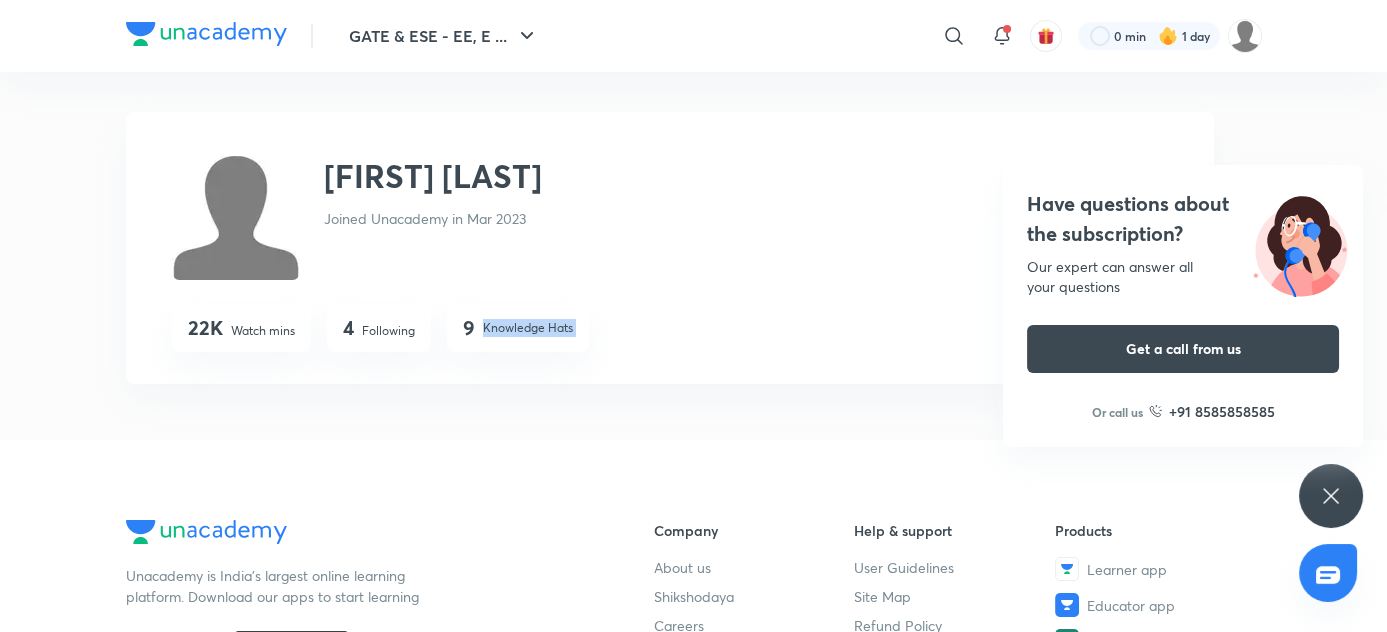 click on "Knowledge Hats" at bounding box center [528, 328] 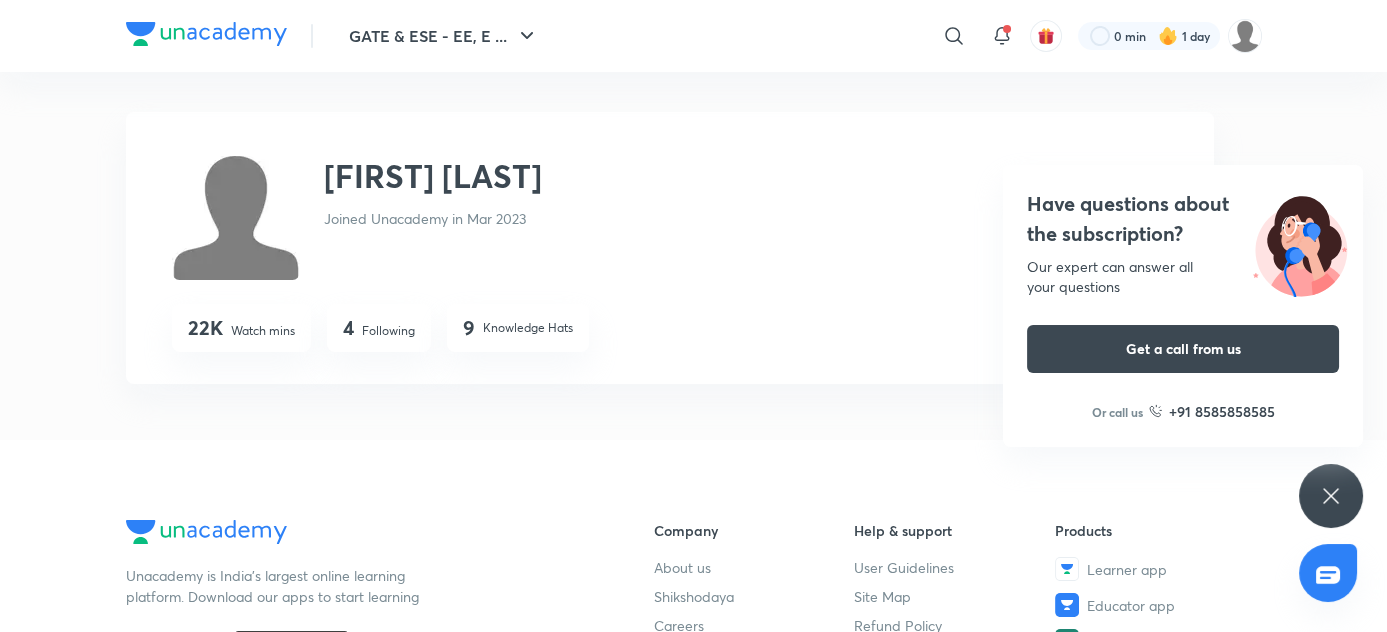 click on "[FIRST] [LAST] Joined Unacademy in Mar 2023 22K Watch mins 4 Following 9 Knowledge Hats" at bounding box center (670, 248) 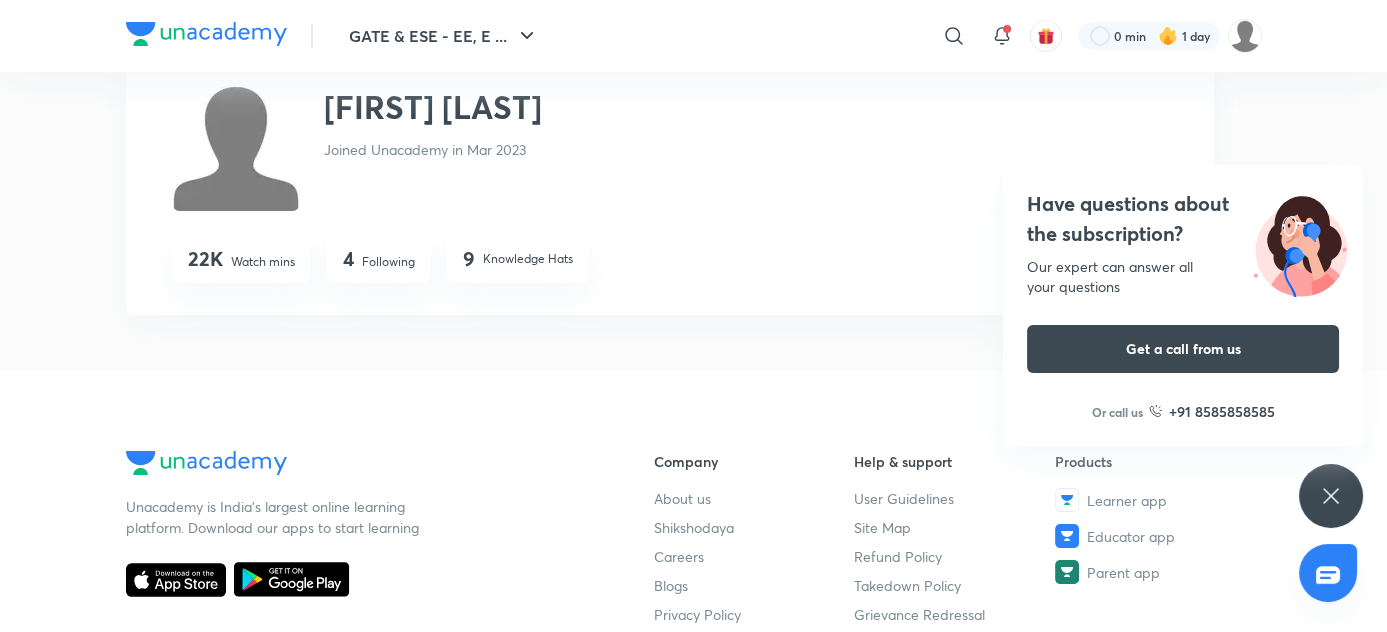 scroll, scrollTop: 0, scrollLeft: 0, axis: both 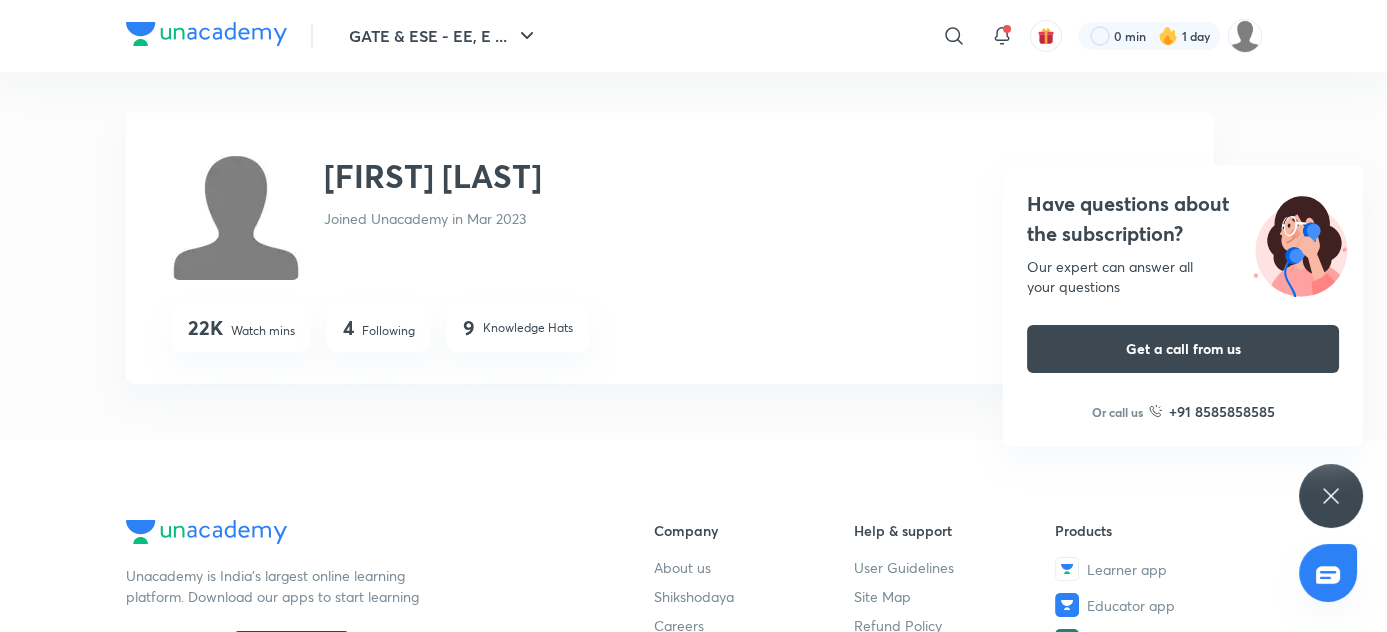 click on "Have questions about the subscription? Our expert can answer all your questions Get a call from us Or call us +91 8585858585" at bounding box center (1331, 496) 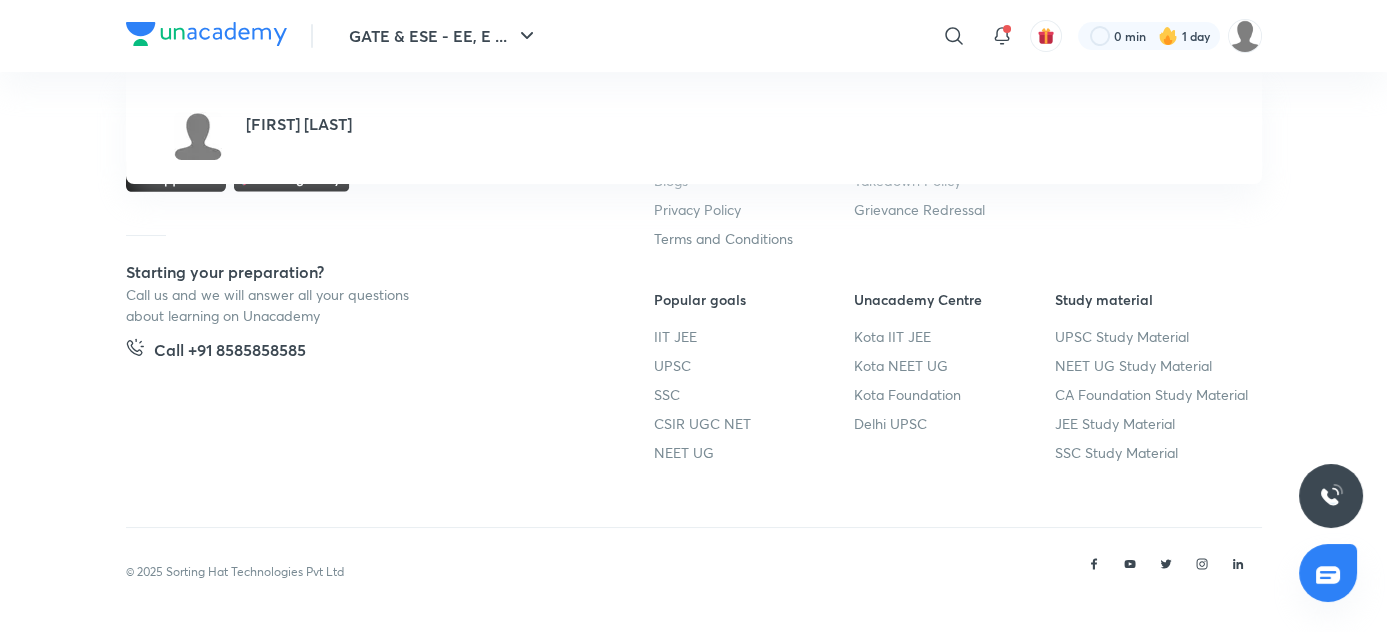 scroll, scrollTop: 0, scrollLeft: 0, axis: both 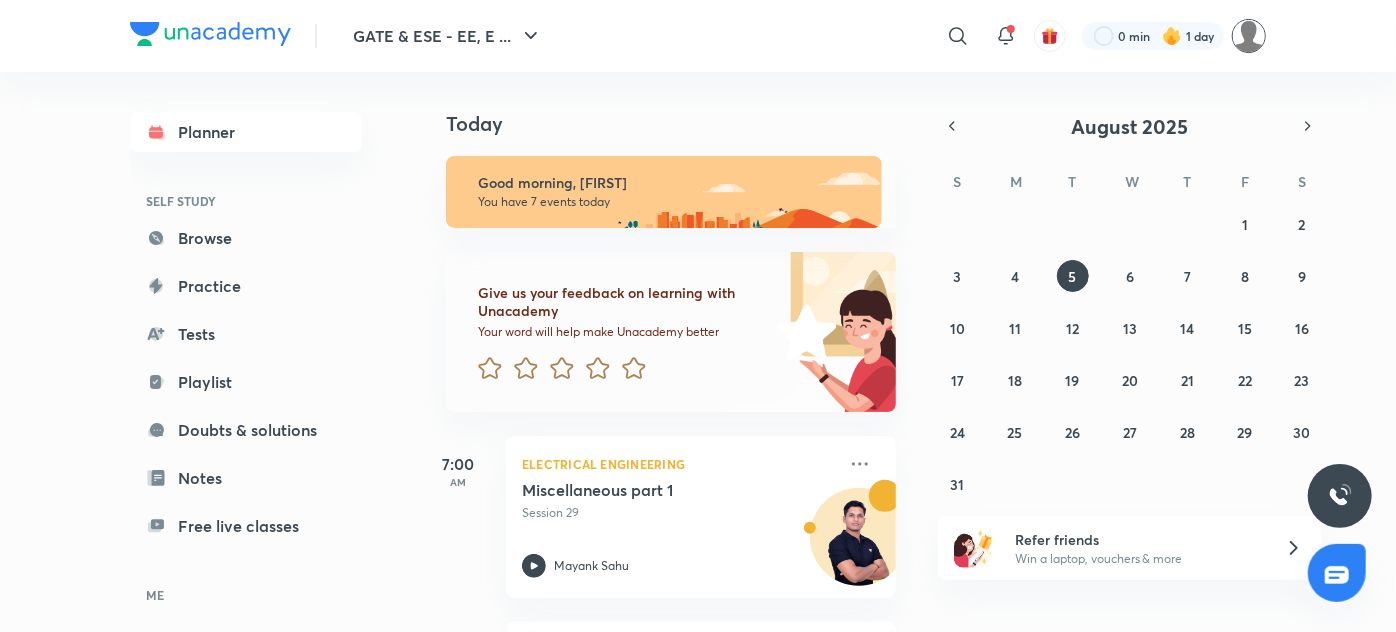 click at bounding box center (1249, 36) 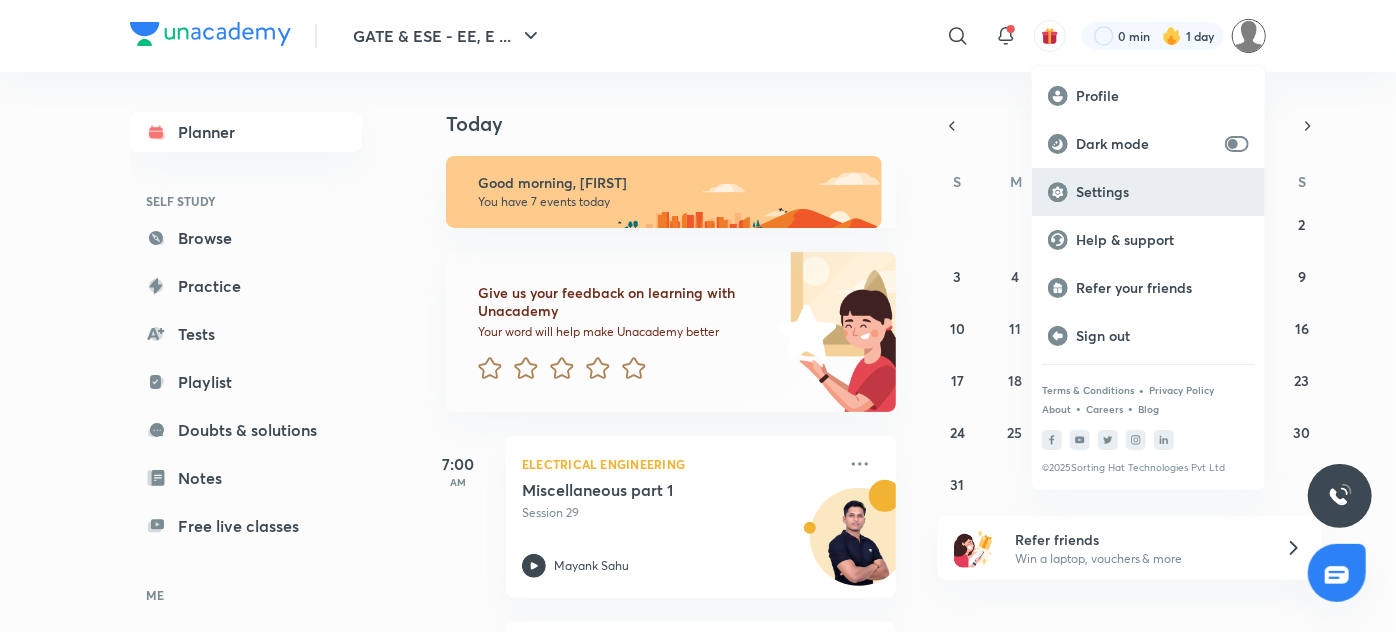 click on "Settings" at bounding box center (1162, 192) 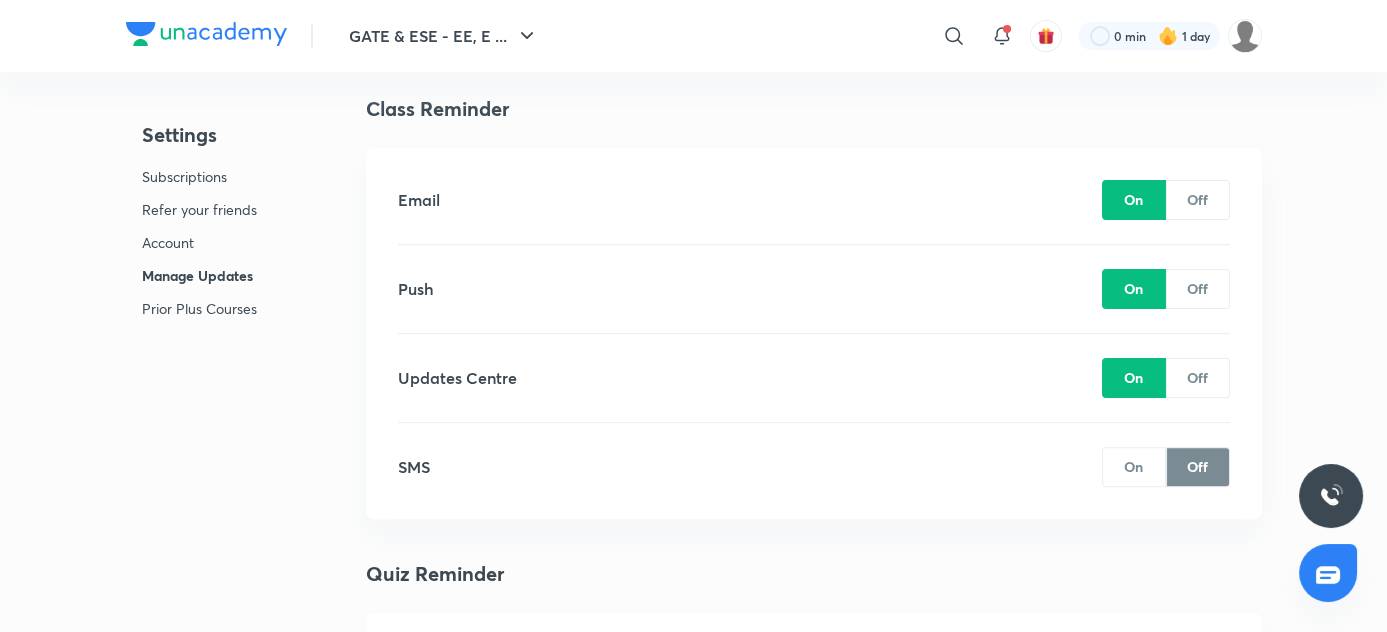 scroll, scrollTop: 1514, scrollLeft: 0, axis: vertical 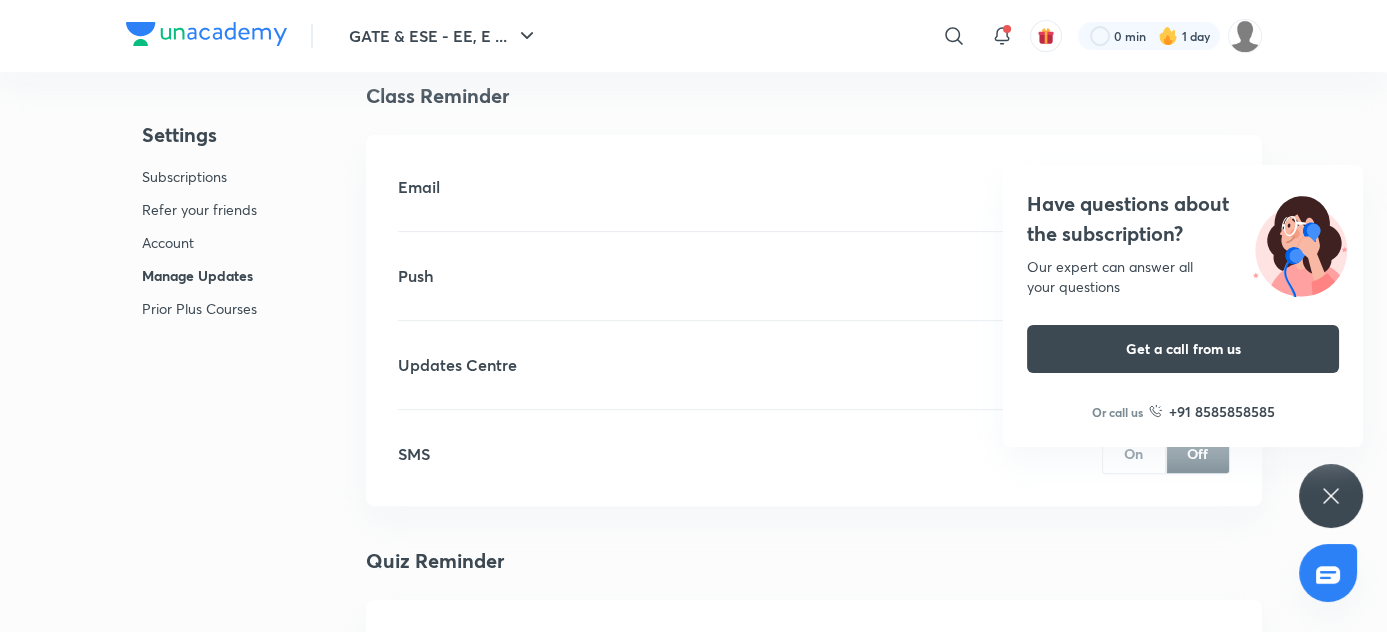click on "Have questions about the subscription? Our expert can answer all your questions Get a call from us Or call us +91 8585858585" at bounding box center [1331, 496] 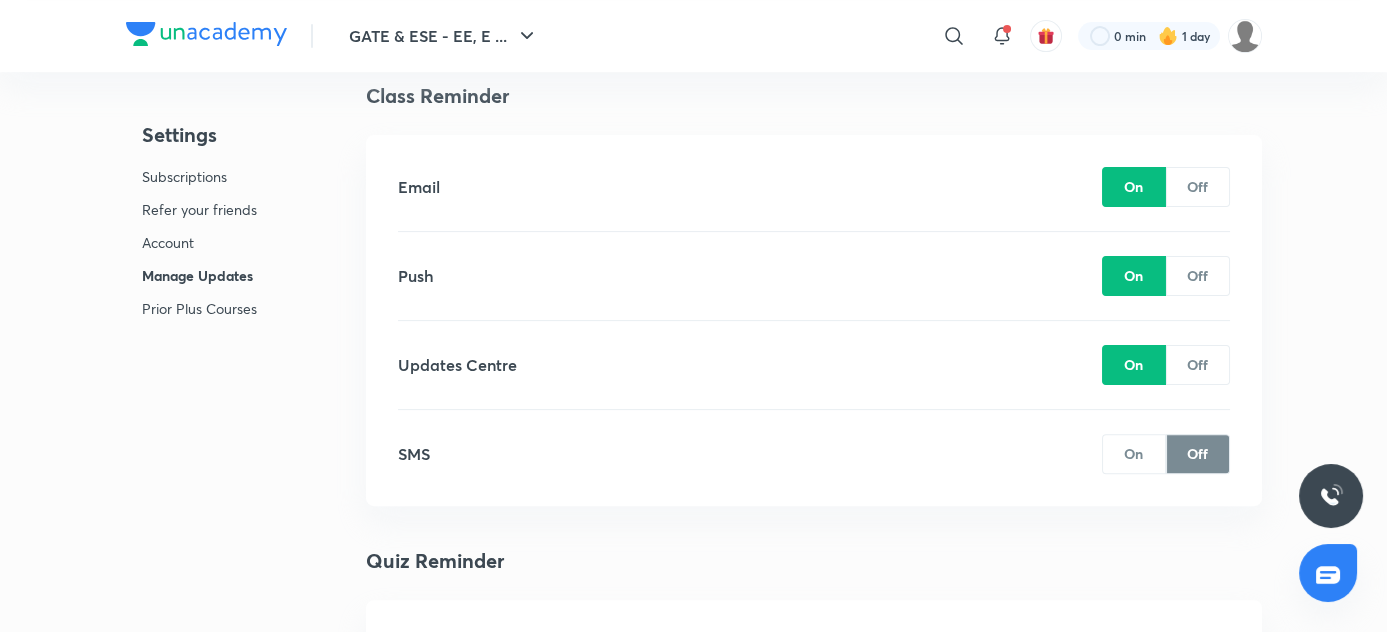 click on "Off" at bounding box center (1198, 187) 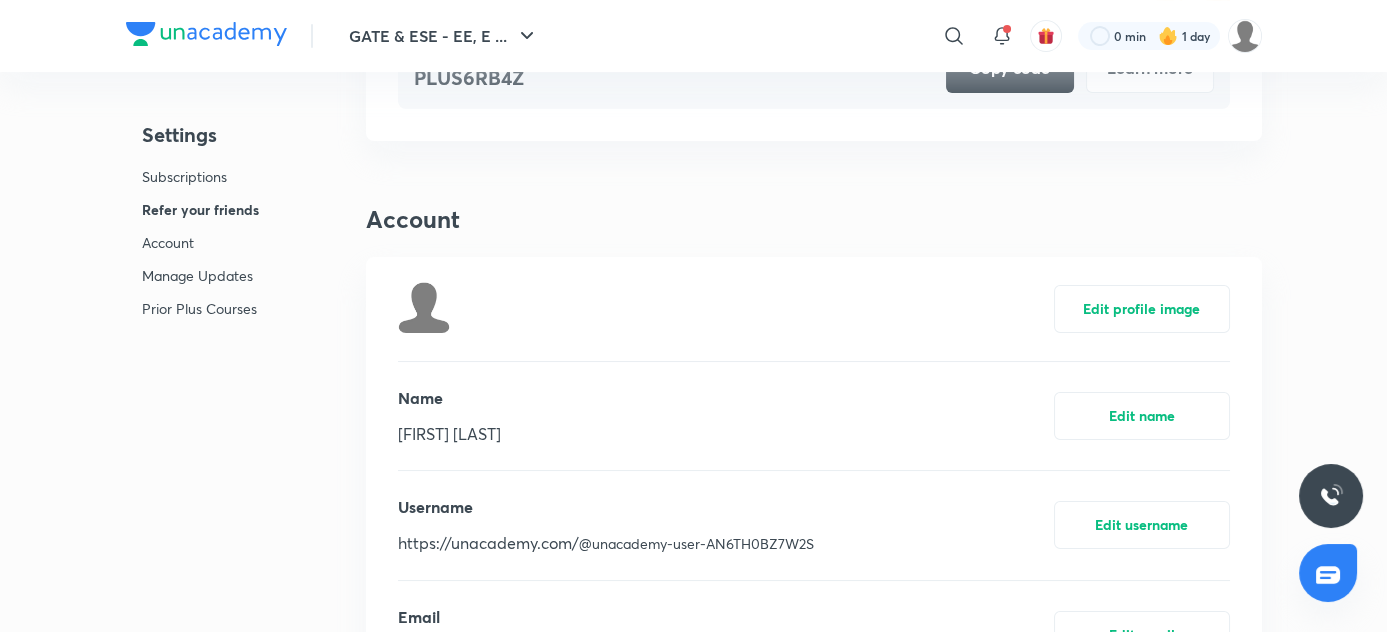 scroll, scrollTop: 480, scrollLeft: 0, axis: vertical 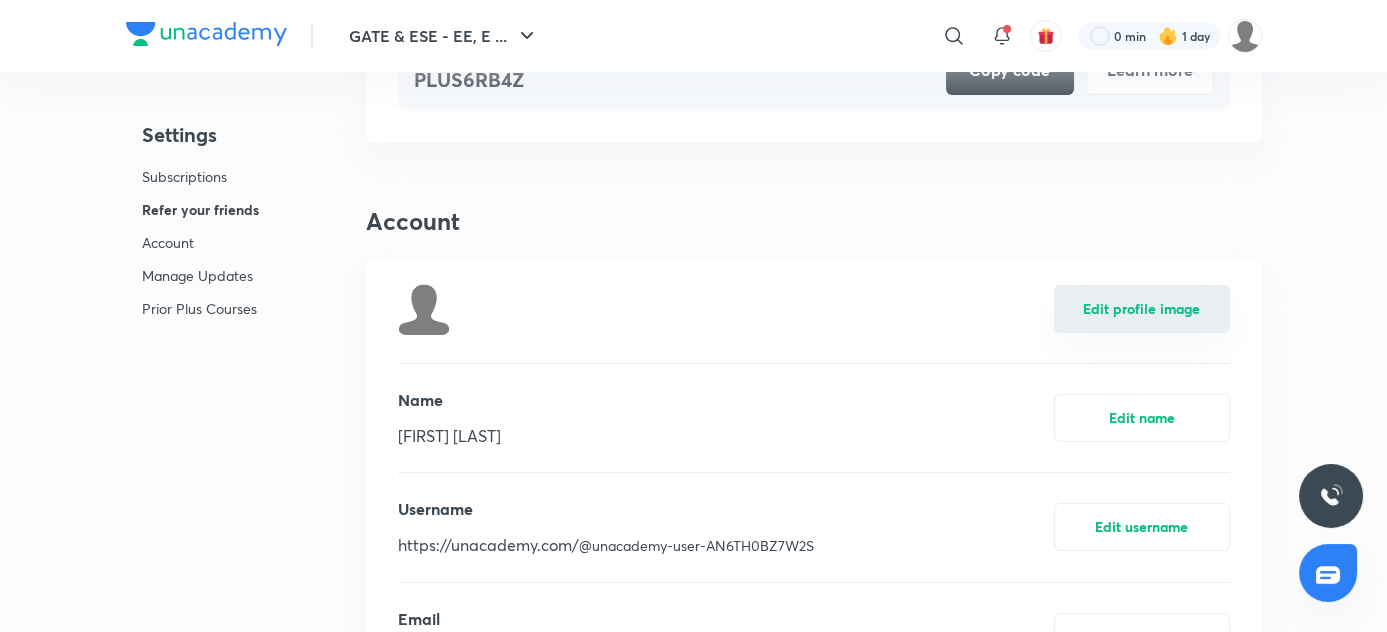 click on "Edit profile image" at bounding box center [1142, 309] 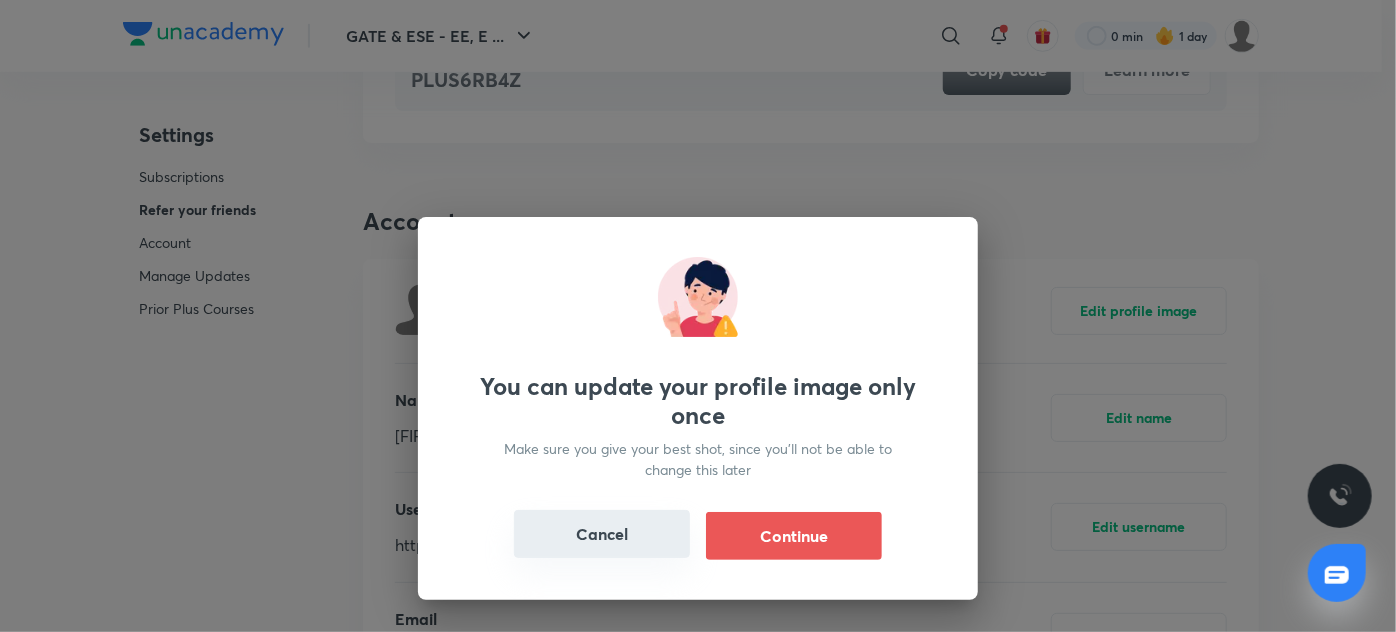 click on "Cancel" at bounding box center (602, 534) 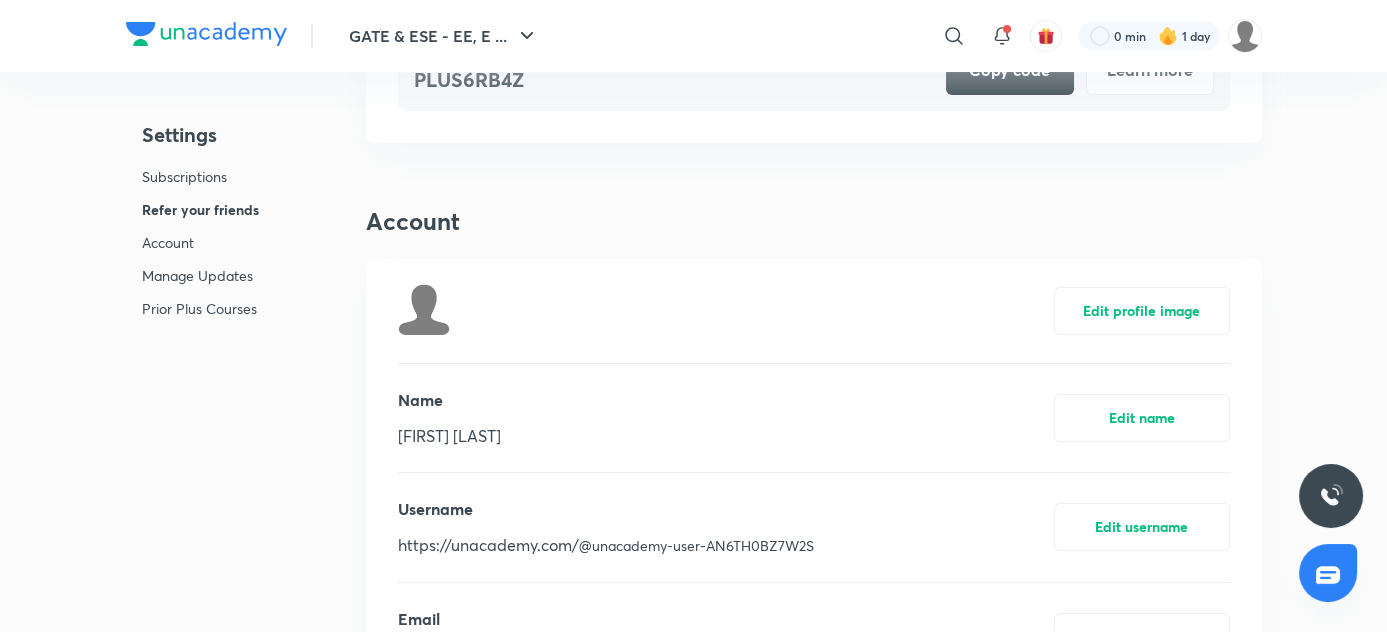 click on "Settings Subscriptions Refer your friends Account Manage Updates Prior Plus Courses Subscriptions GATE & ESE - EE, EC subscription PLUS subscription valid till Jun 29, 2026 Upgrade / Extend Refer your friends Refer 5 friends, win a laptop & more Refer your friends to Unacademy and win a branded laptop, Amazon vouchers and more Your referral code PLUS6RB4Z Copy code Learn more Account Edit profile image Name [FIRST] [LAST] Edit name Username https://unacademy.com/ @unacademy-user-AN6TH0BZ7W2S Edit username Email [EMAIL] Edit email Mobile number [PHONE] Edit number State of residence [STATE] Edit State Delete account Manage Updates Class Reminder Email On Off Push On Off Updates Centre On Off SMS On Off Quiz Reminder Email On Off Push On Off Updates Centre On Off SMS On Off Test series reminder Email On Off Push On Off Updates Centre On Off SMS On Off Daily Digest Email On Off Push On Off Updates Centre On Off Test results ready Email On Off Push On Off Updates Centre On Off Email" at bounding box center [694, 2158] 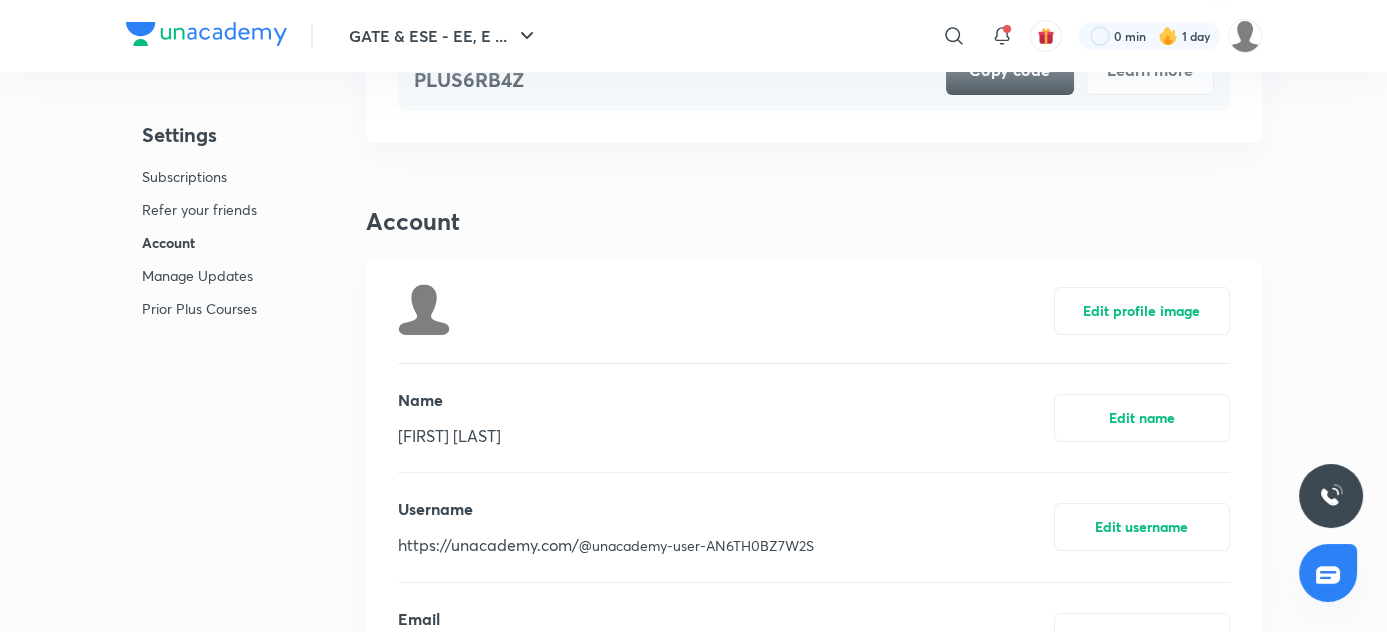 scroll, scrollTop: 583, scrollLeft: 0, axis: vertical 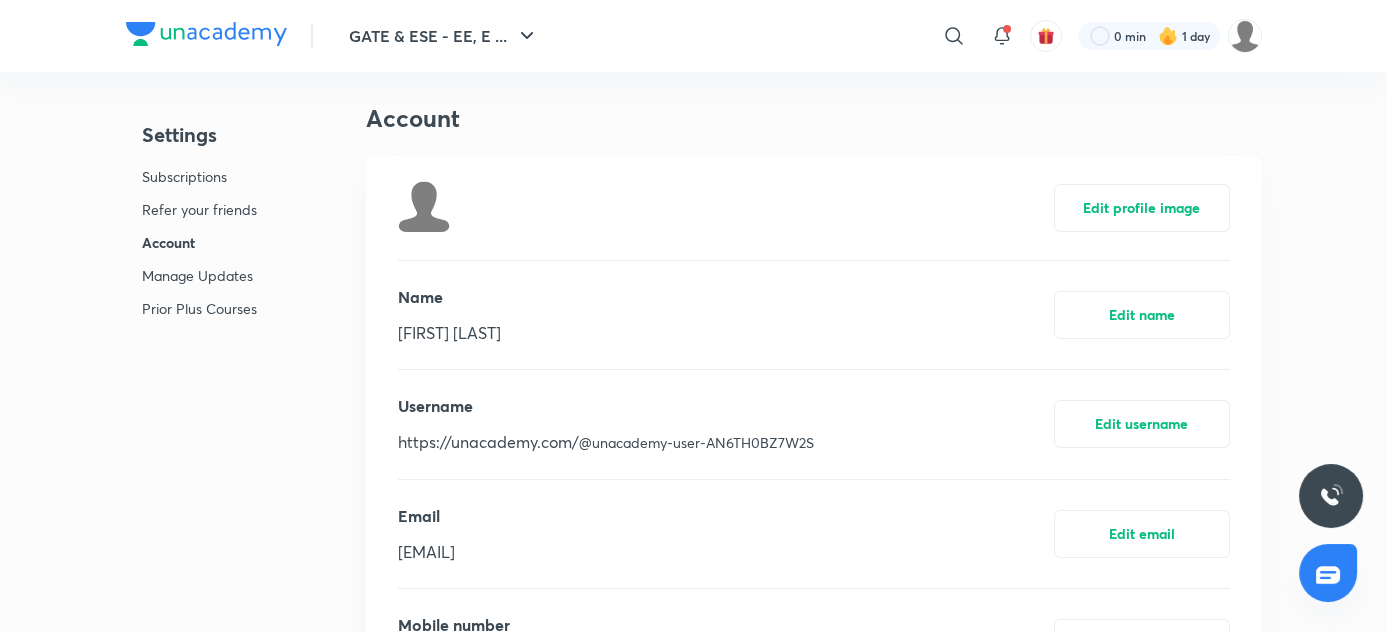 click on "Subscriptions" at bounding box center [199, 176] 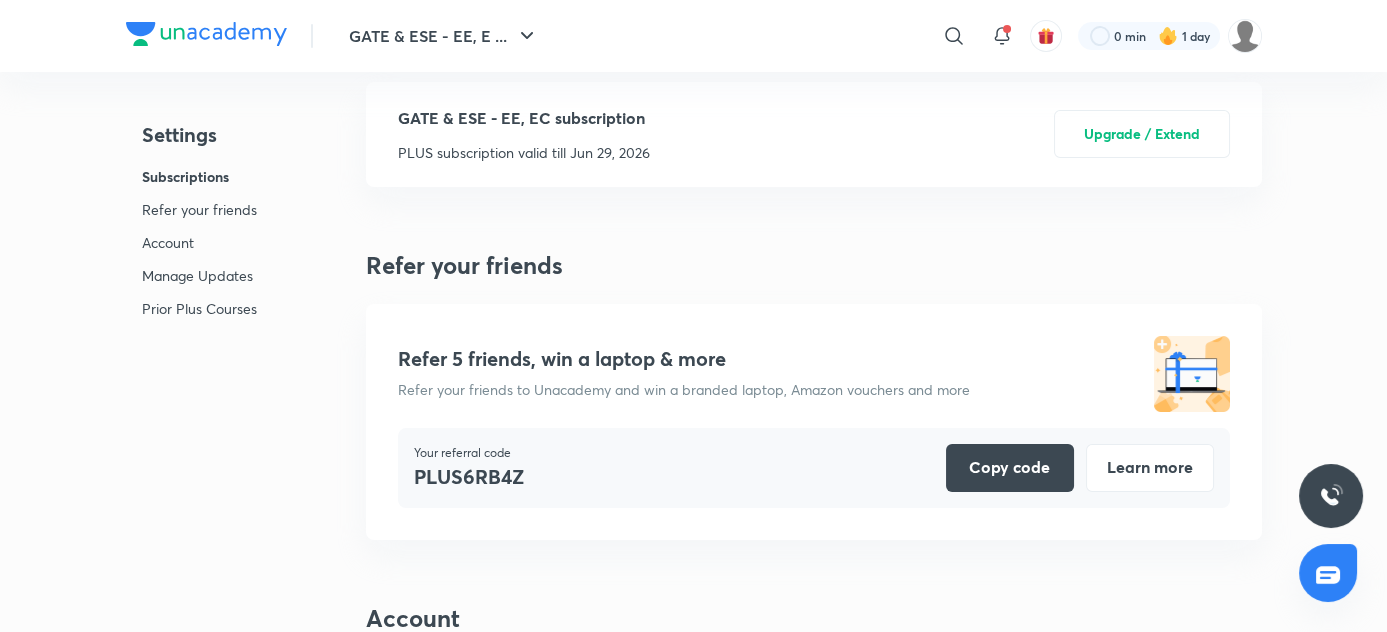 scroll, scrollTop: 8, scrollLeft: 0, axis: vertical 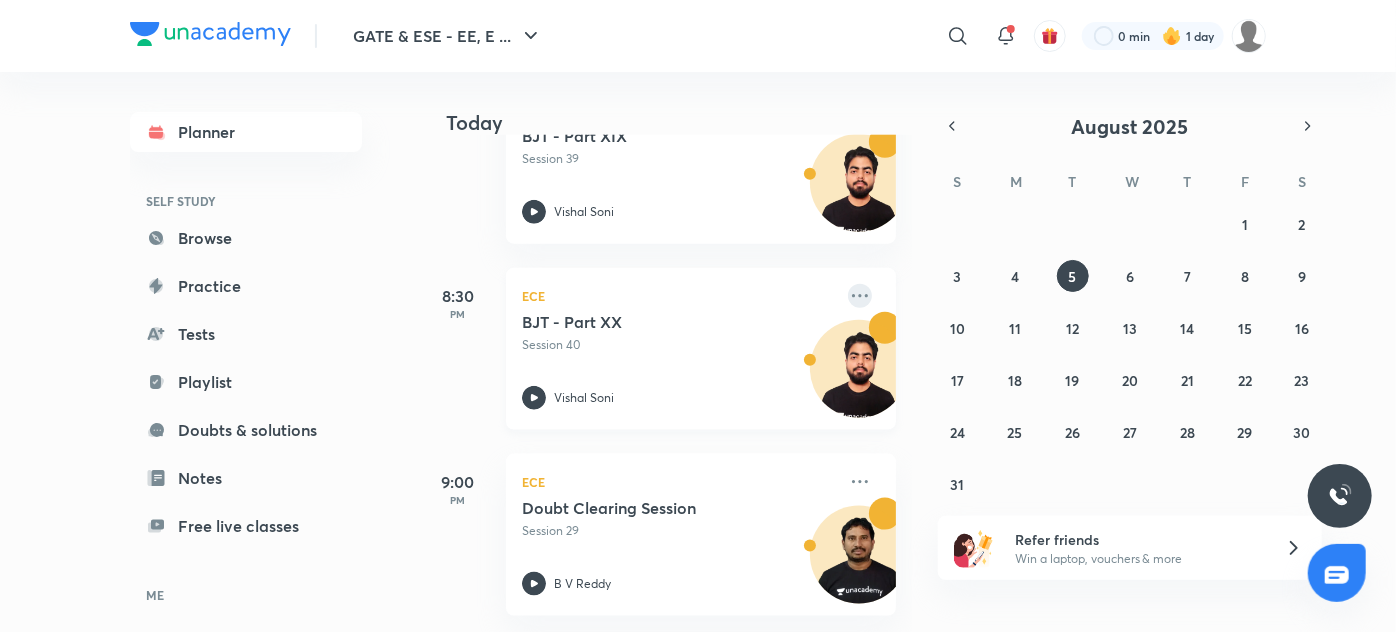 click 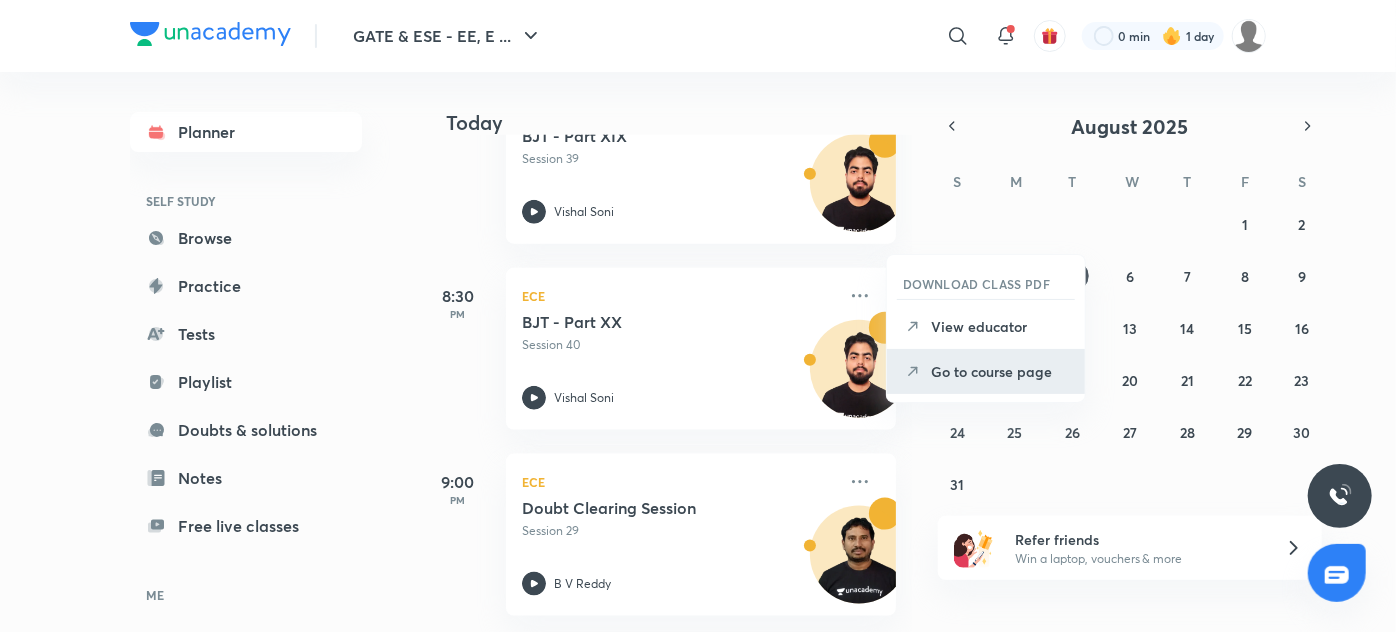 click on "Go to course page" at bounding box center (1000, 371) 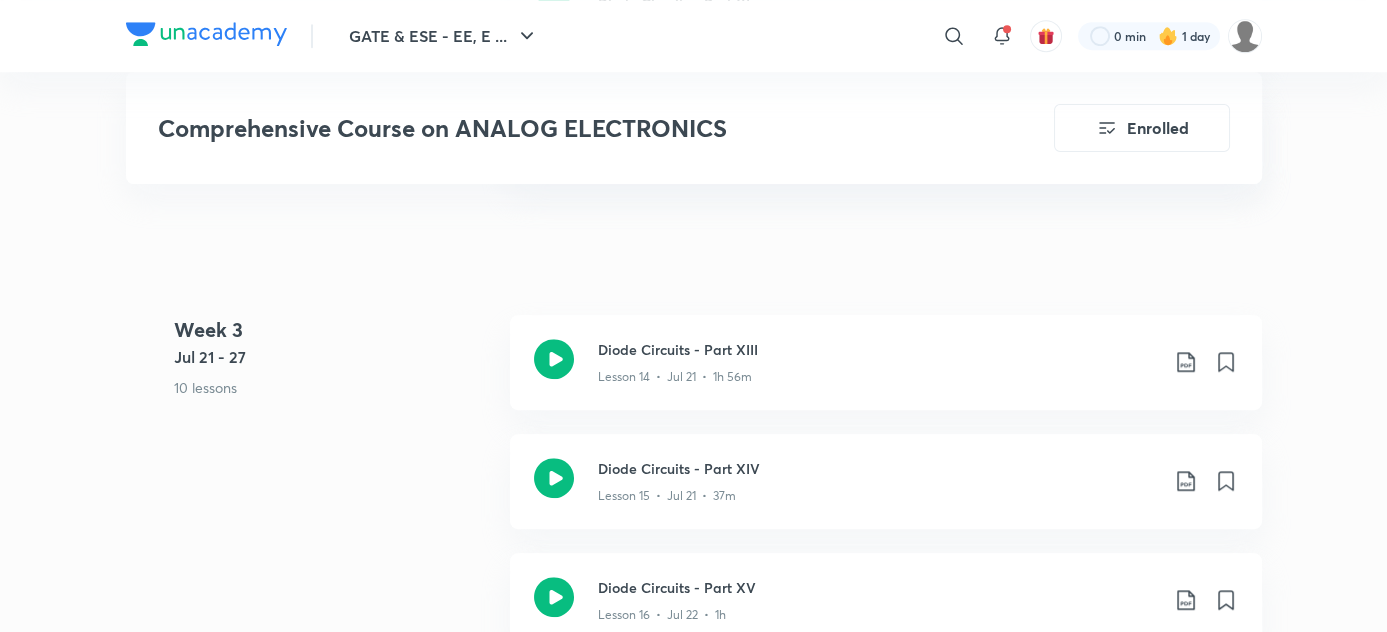 scroll, scrollTop: 2705, scrollLeft: 0, axis: vertical 